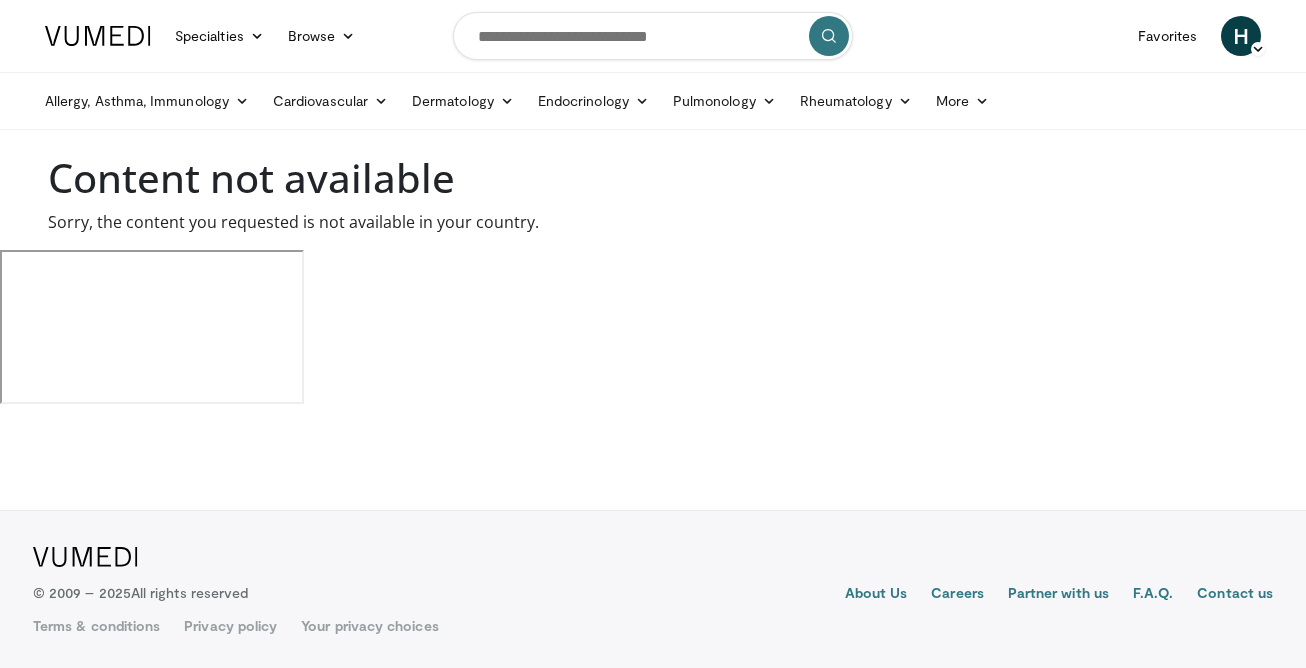 scroll, scrollTop: 0, scrollLeft: 0, axis: both 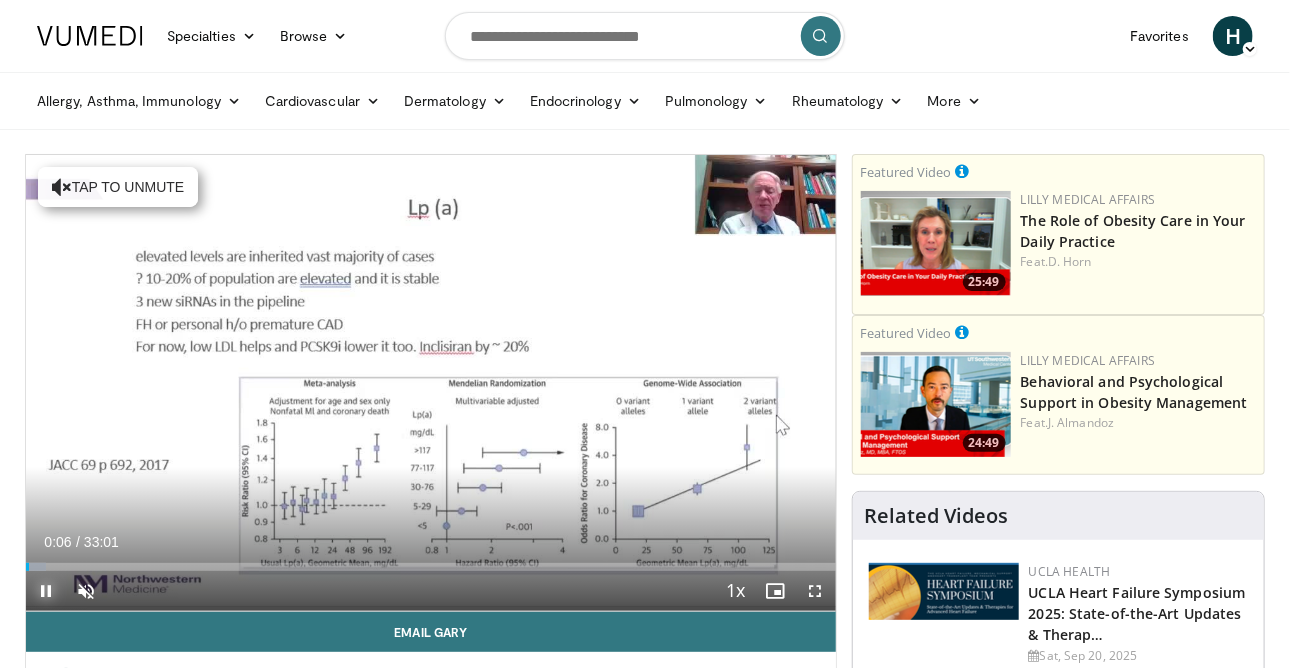 click at bounding box center [46, 591] 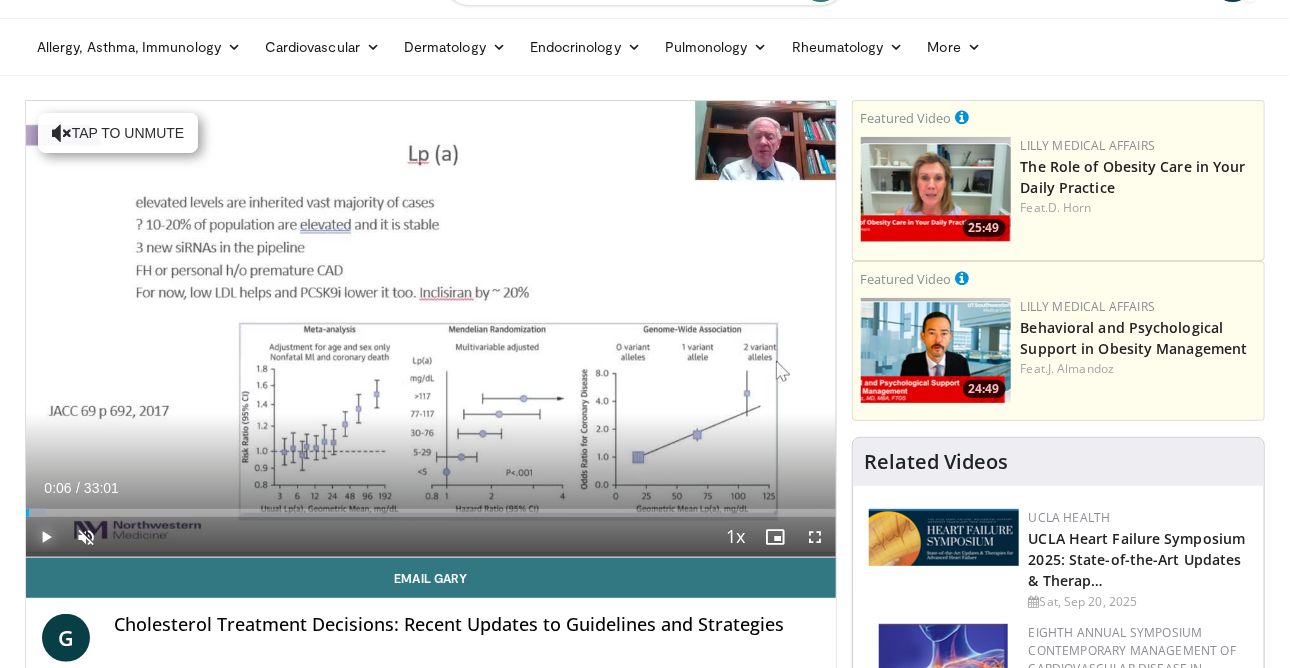 scroll, scrollTop: 100, scrollLeft: 0, axis: vertical 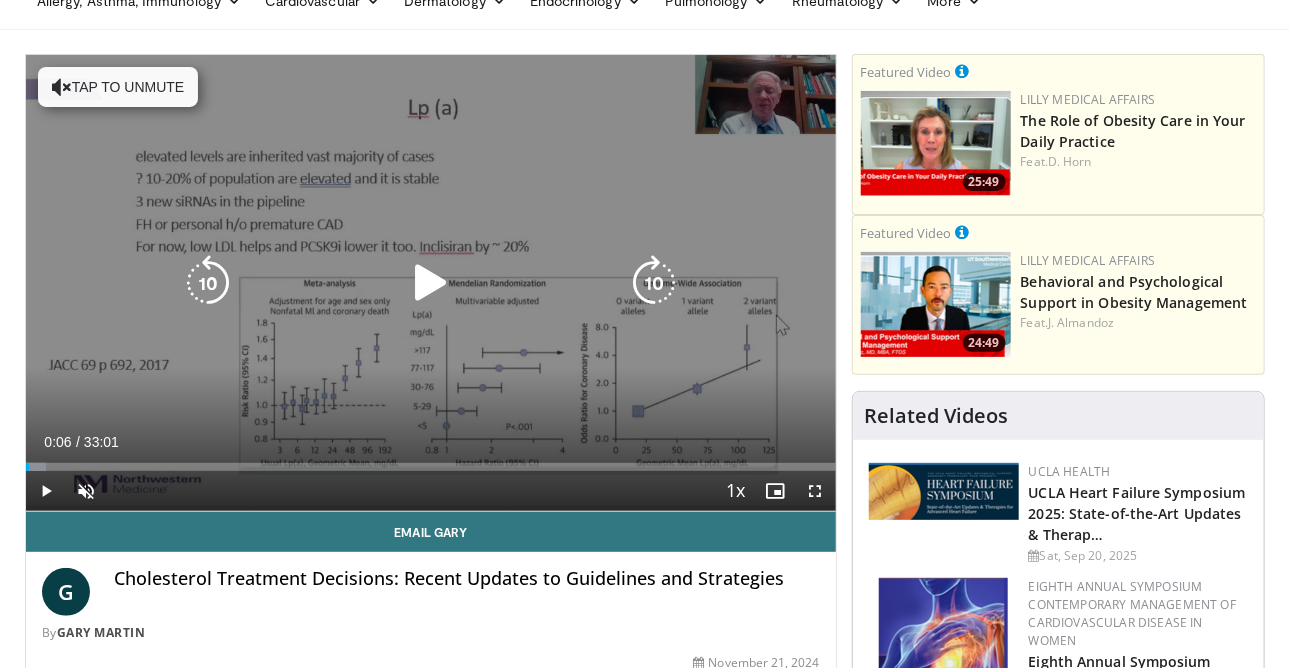 click at bounding box center [62, 87] 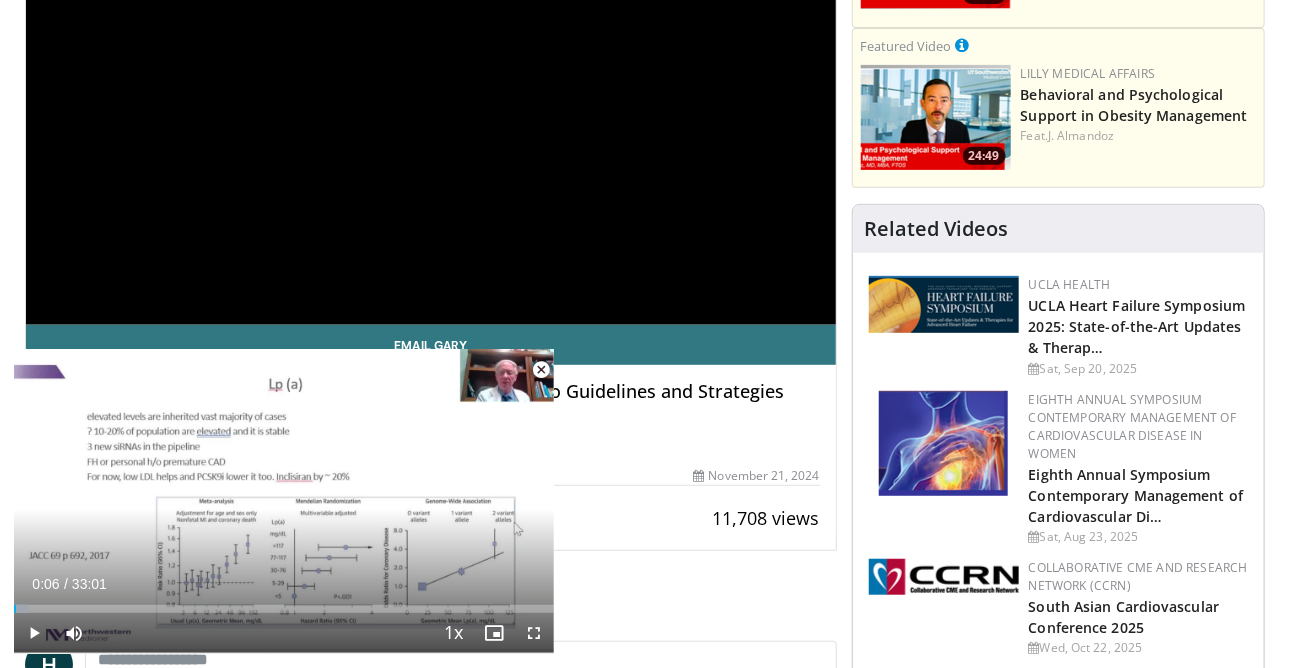 scroll, scrollTop: 400, scrollLeft: 0, axis: vertical 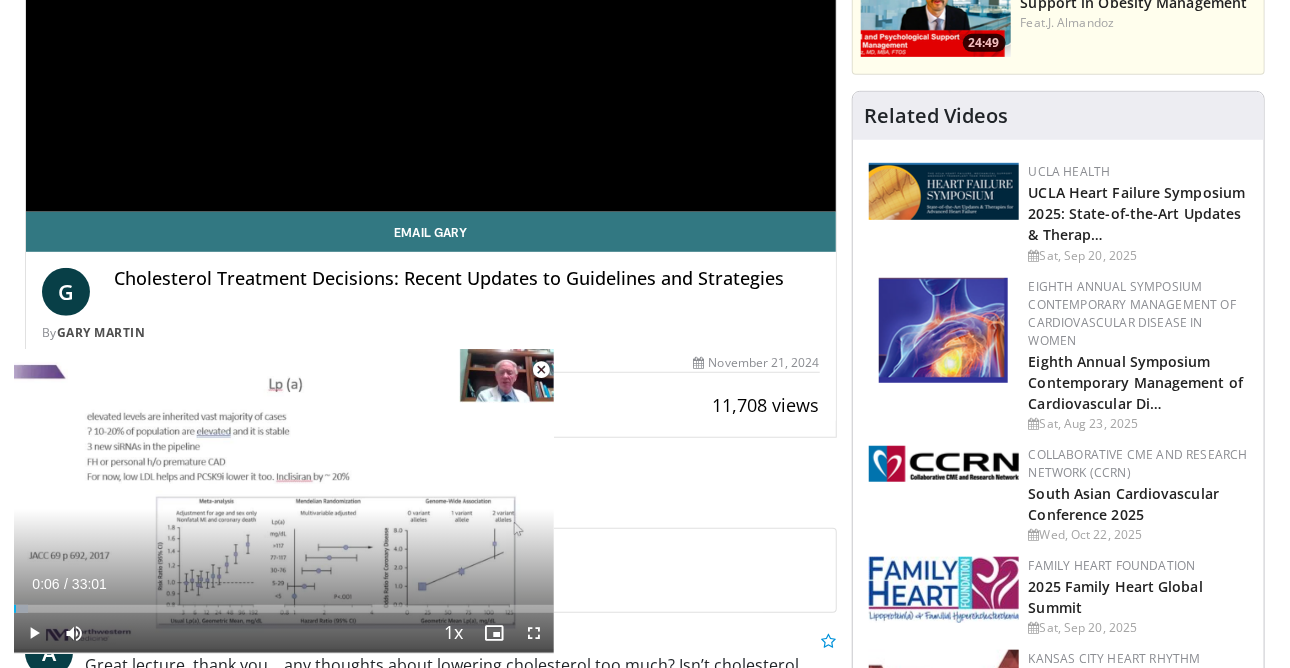 click at bounding box center [541, 370] 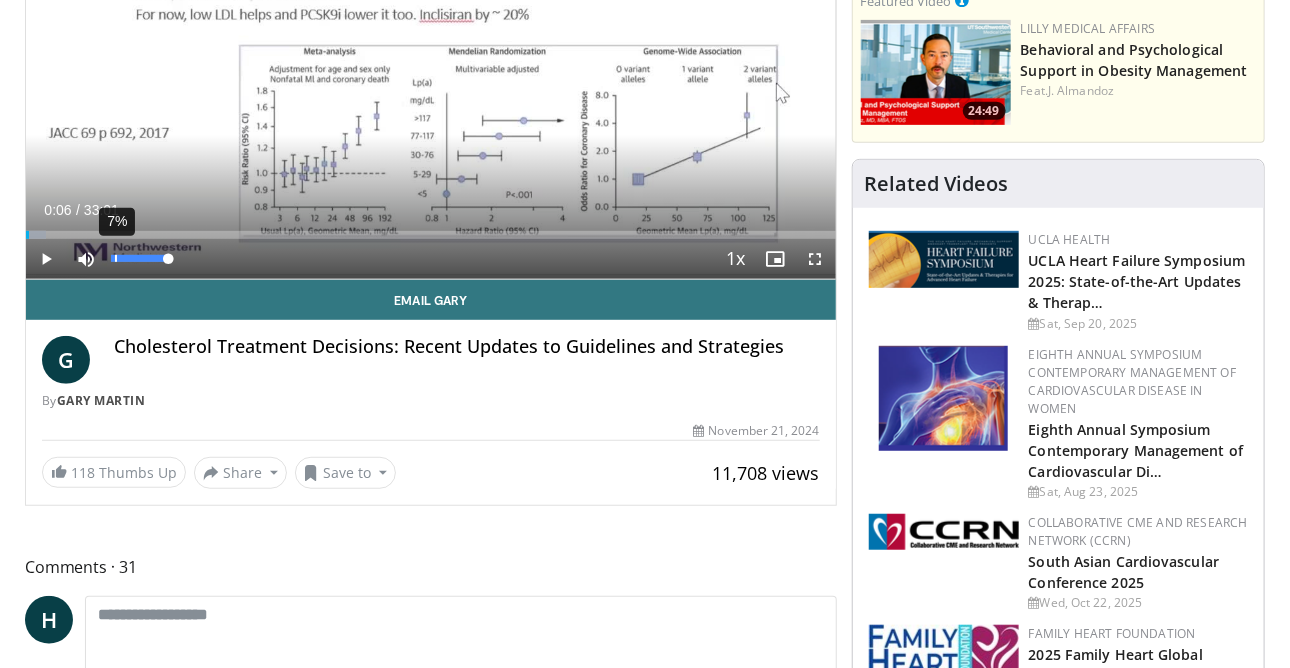 scroll, scrollTop: 200, scrollLeft: 0, axis: vertical 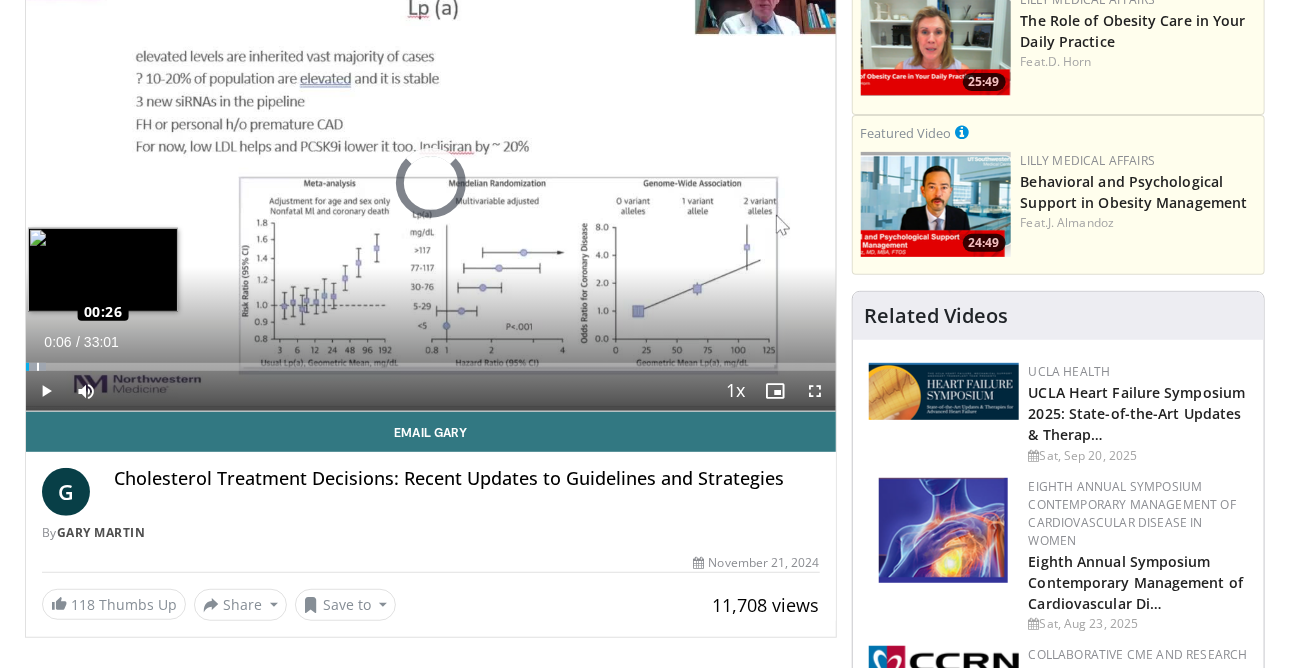click on "Loaded :  2.50% 00:26 00:26" at bounding box center [431, 367] 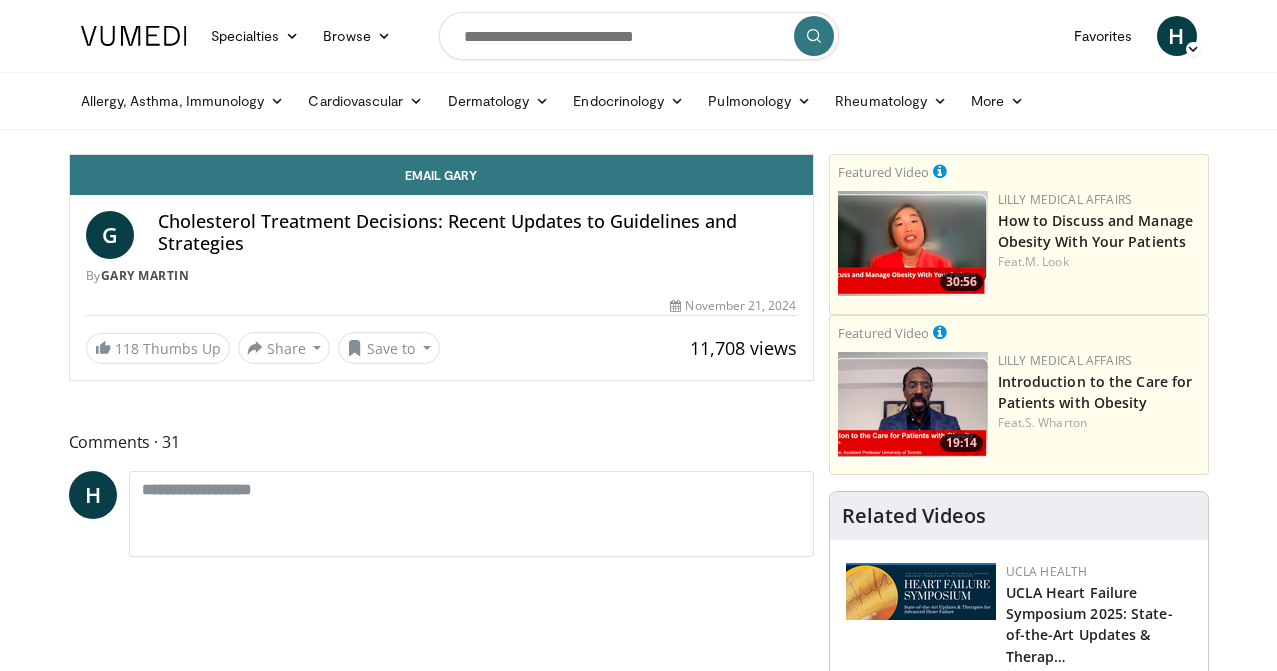 scroll, scrollTop: 0, scrollLeft: 0, axis: both 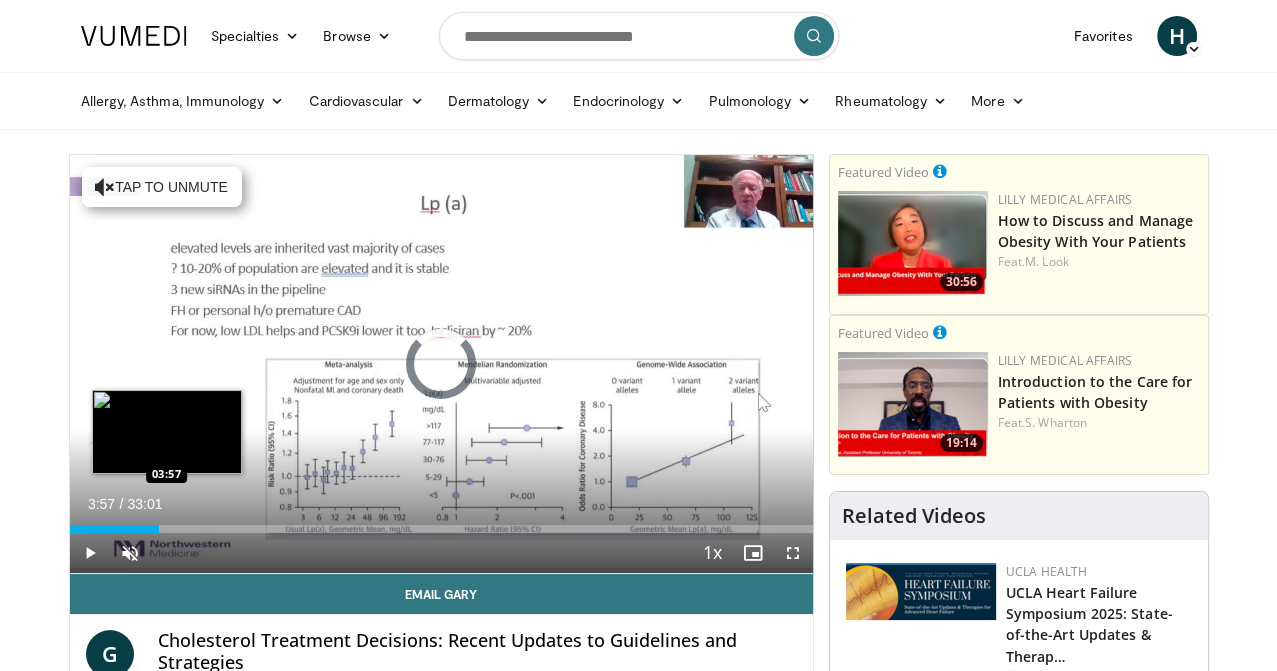 click on "Loaded :  2.00% 03:57 03:57" at bounding box center (441, 529) 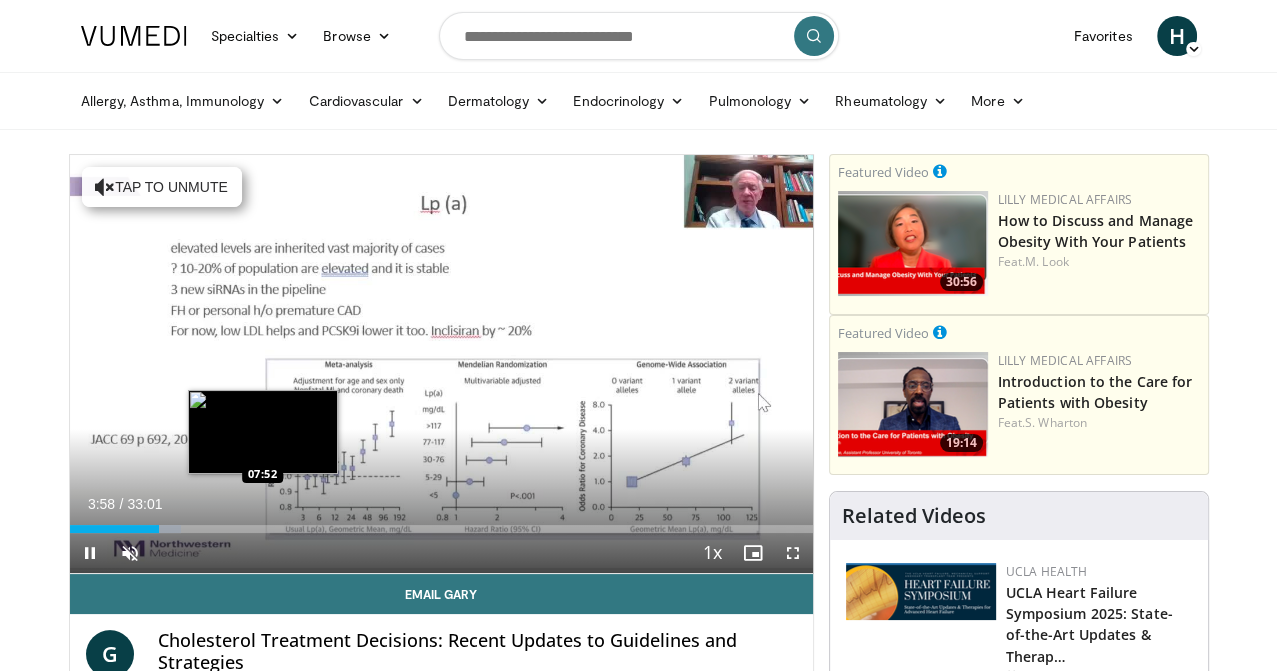 click on "Loaded :  15.01% 03:58 07:52" at bounding box center [441, 523] 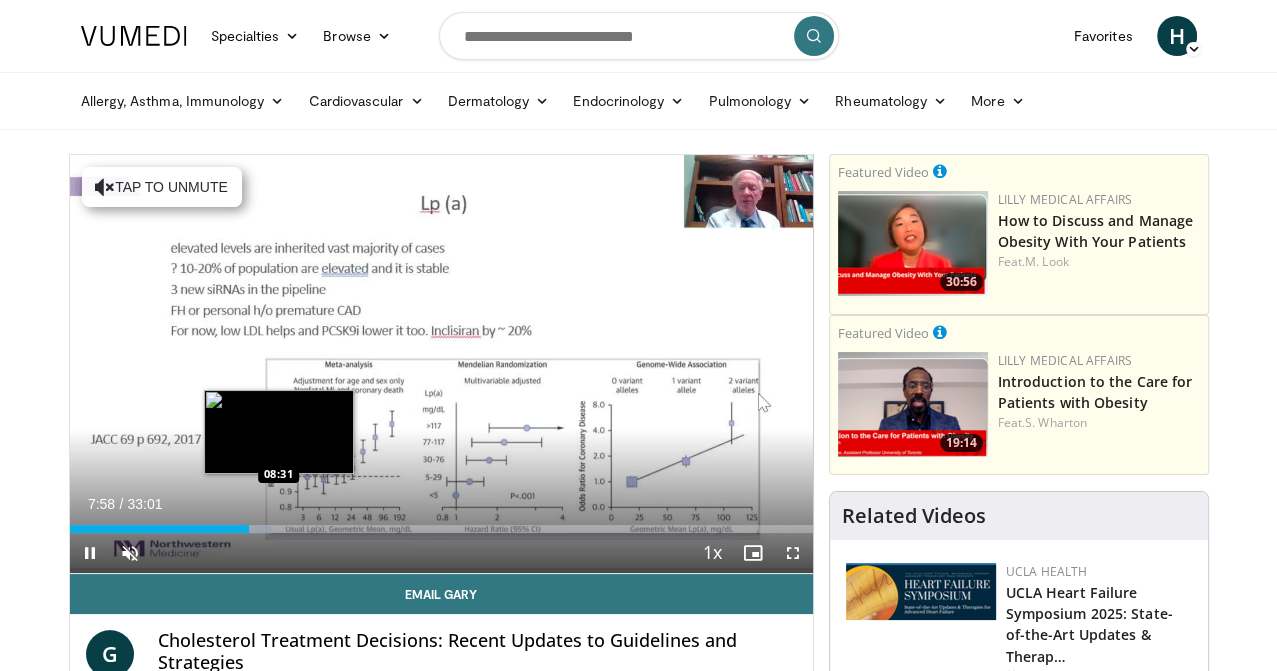 click on "Loaded :  27.25% 07:58 08:31" at bounding box center [441, 523] 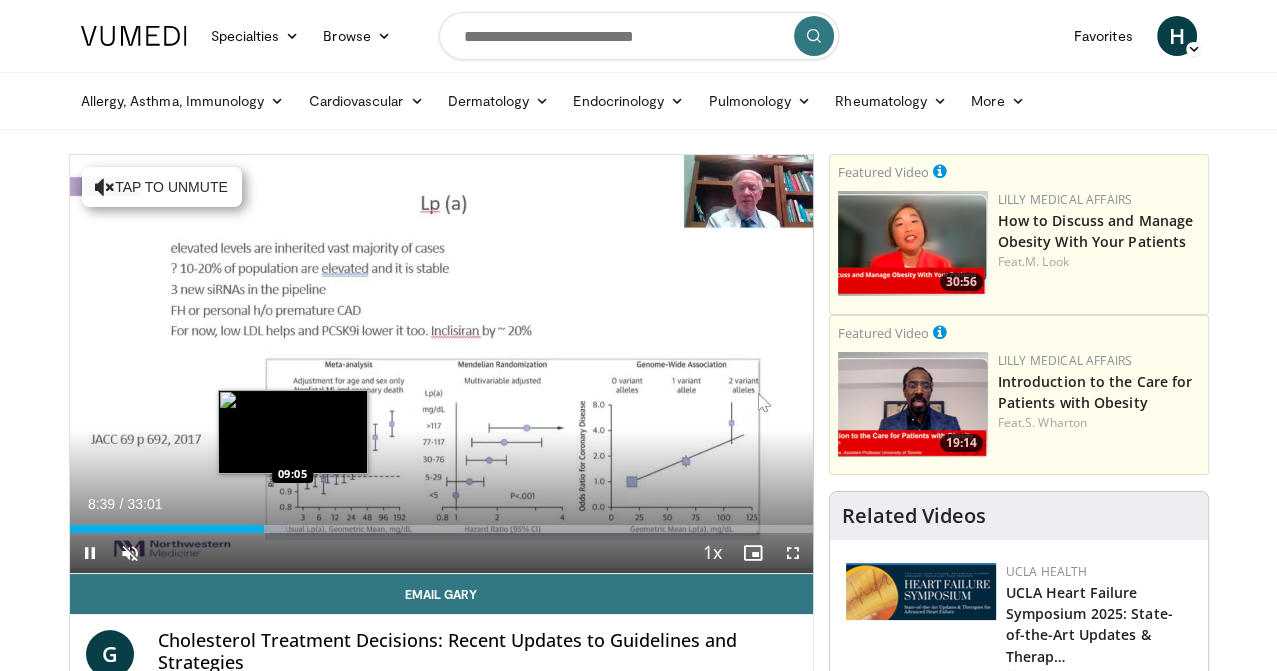 click at bounding box center (268, 529) 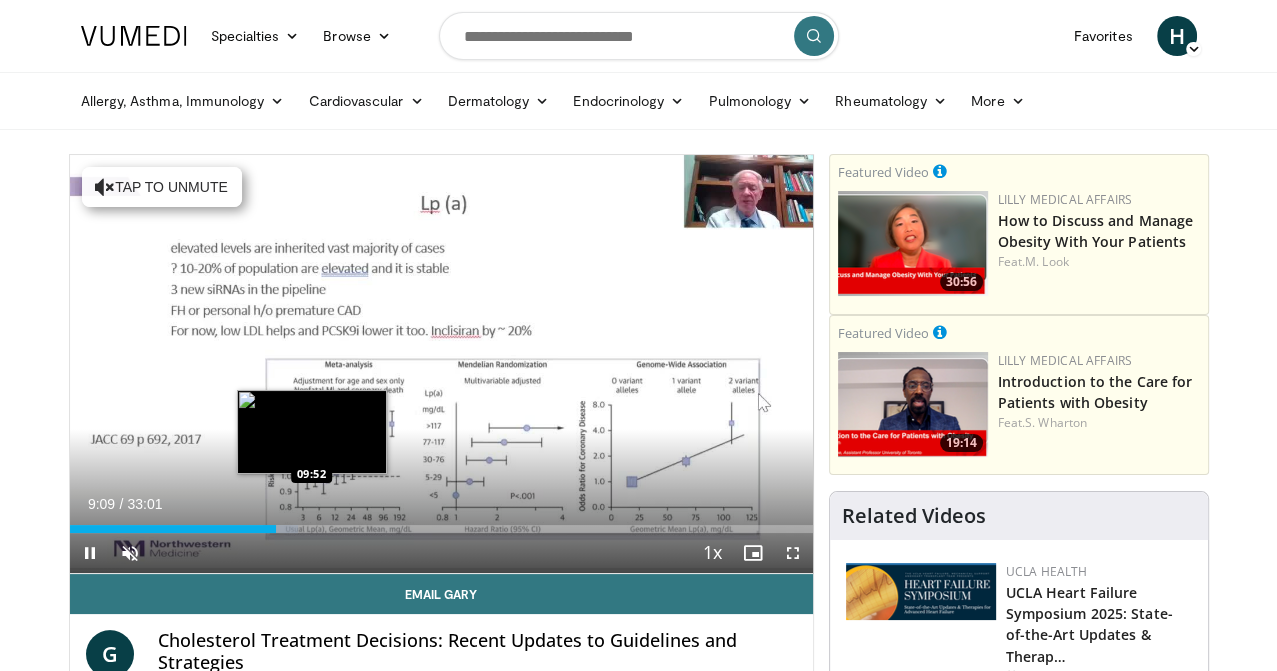click at bounding box center (280, 529) 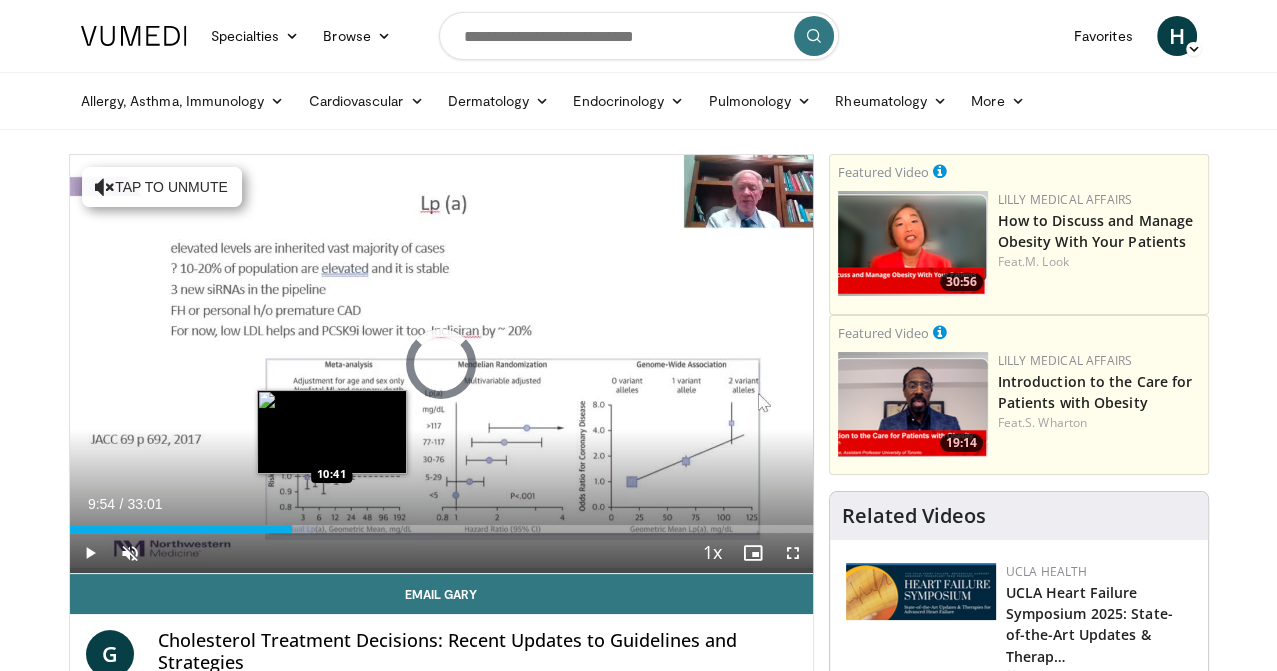 click on "Loaded :  33.03% 09:54 10:41" at bounding box center [441, 529] 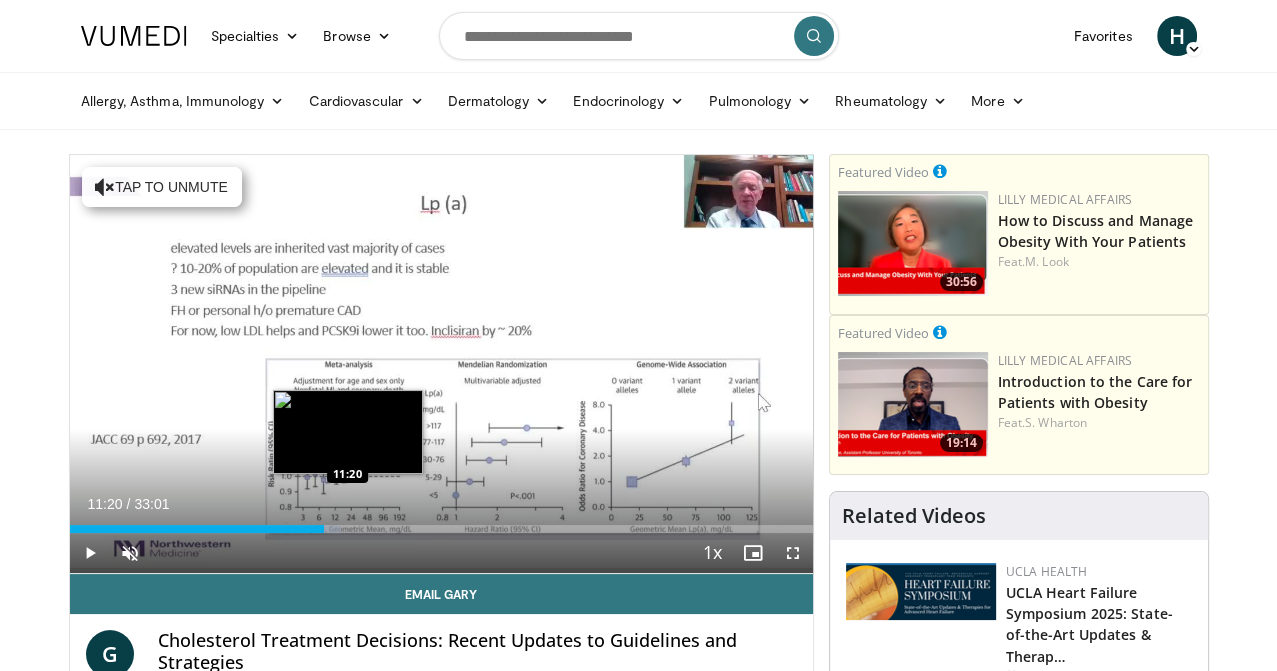 click at bounding box center [327, 529] 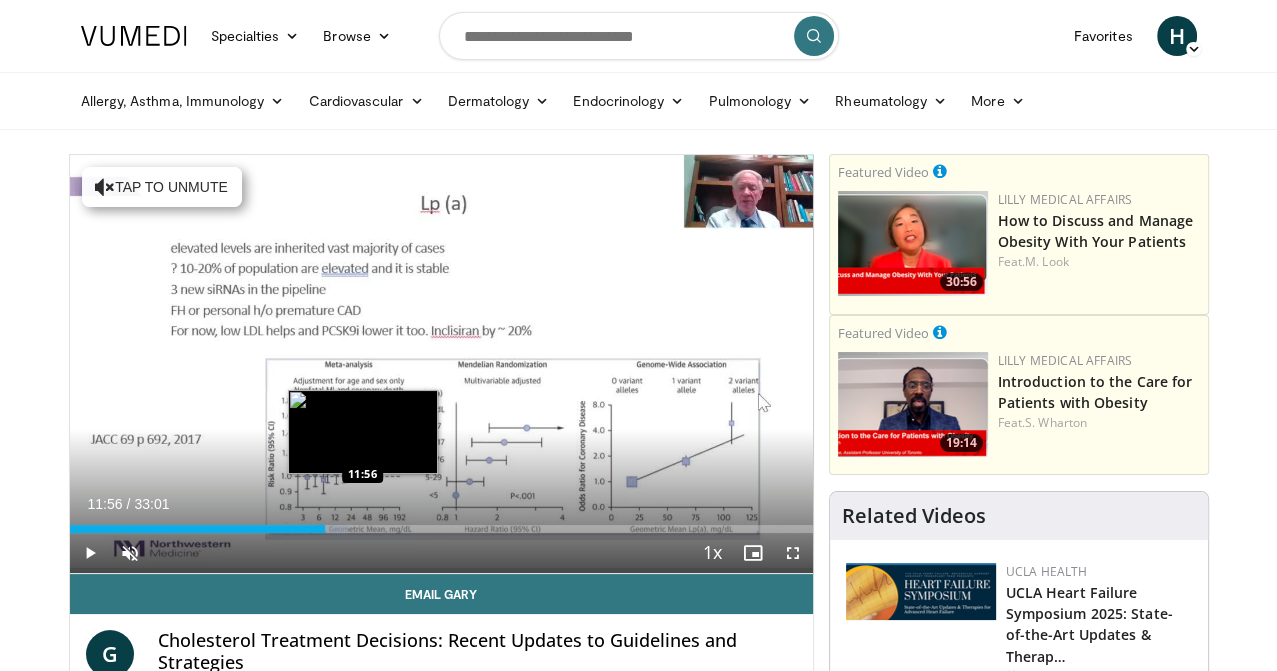click at bounding box center (331, 529) 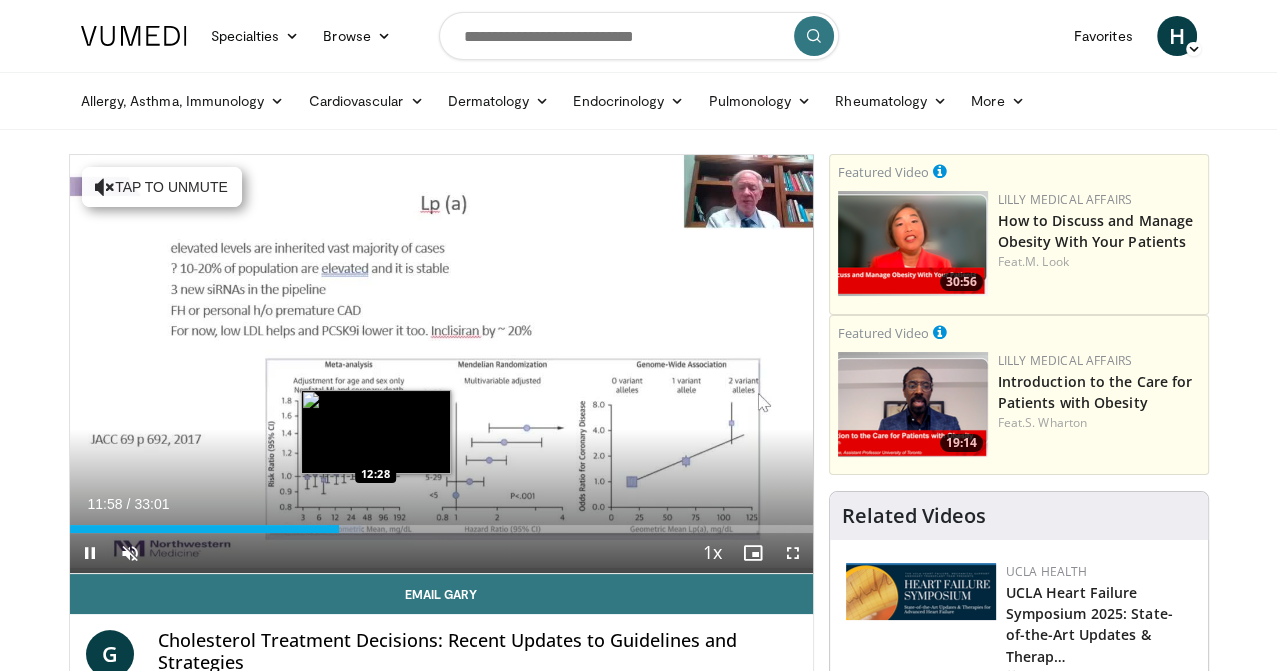 click on "Loaded :  39.36% 11:58 12:28" at bounding box center [441, 523] 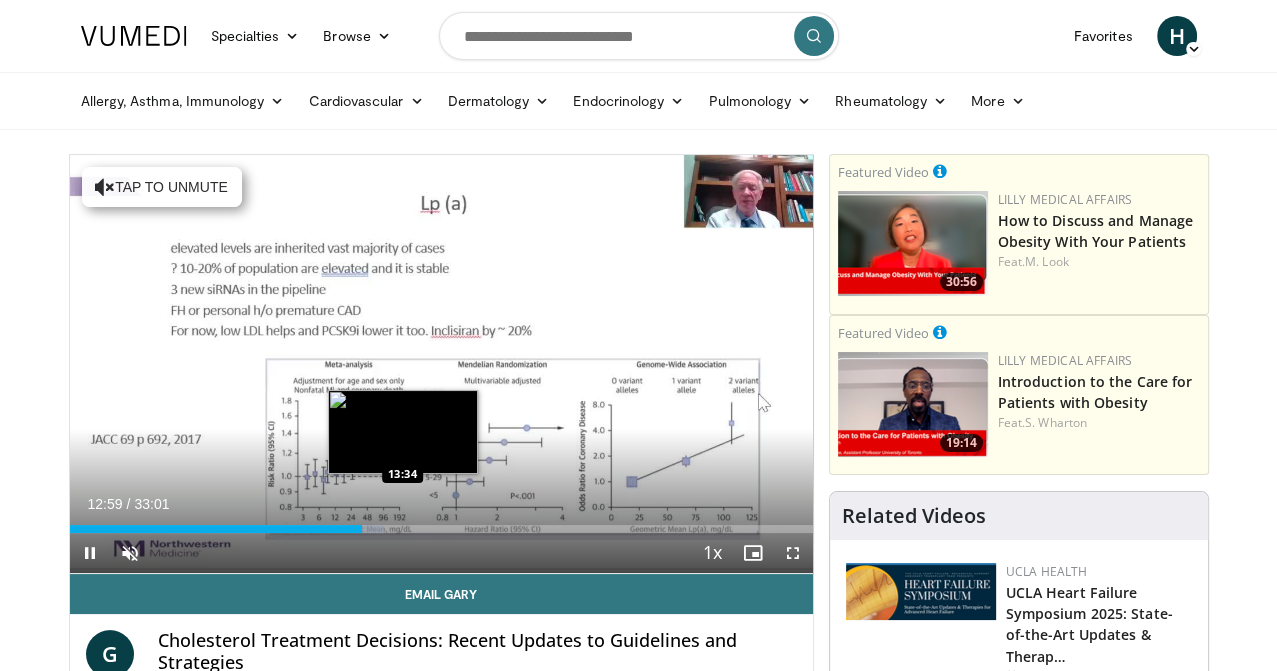 click on "**********" at bounding box center [441, 364] 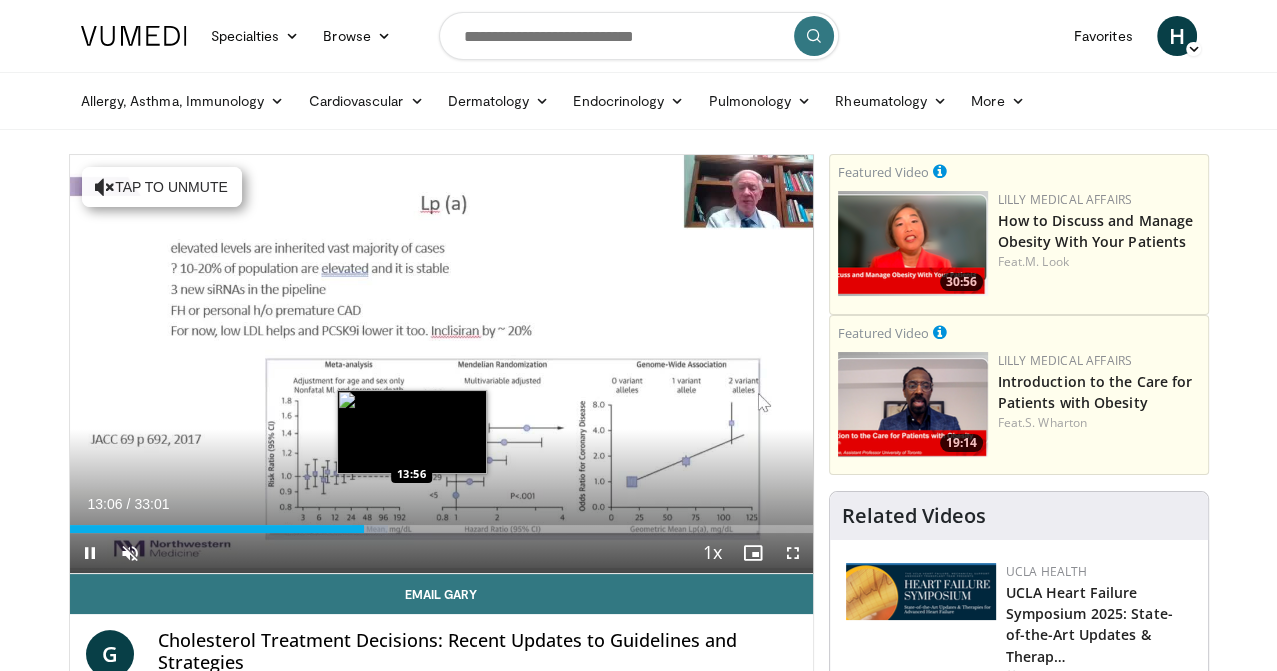click at bounding box center (370, 529) 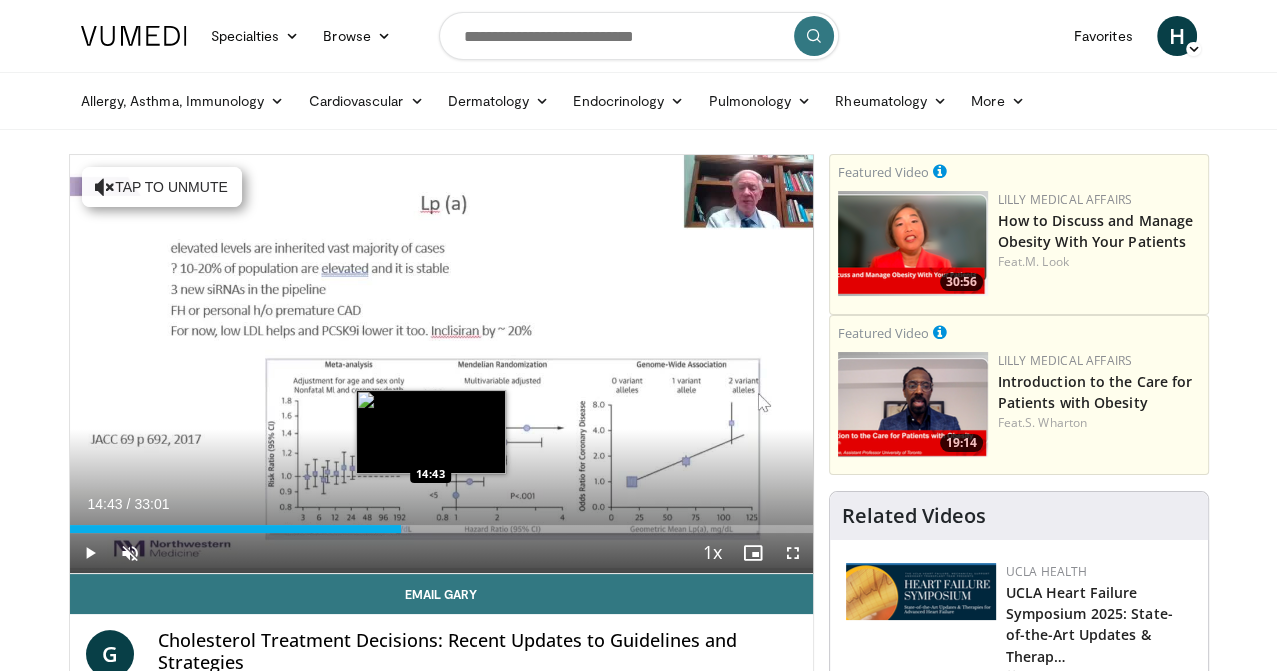click at bounding box center (399, 529) 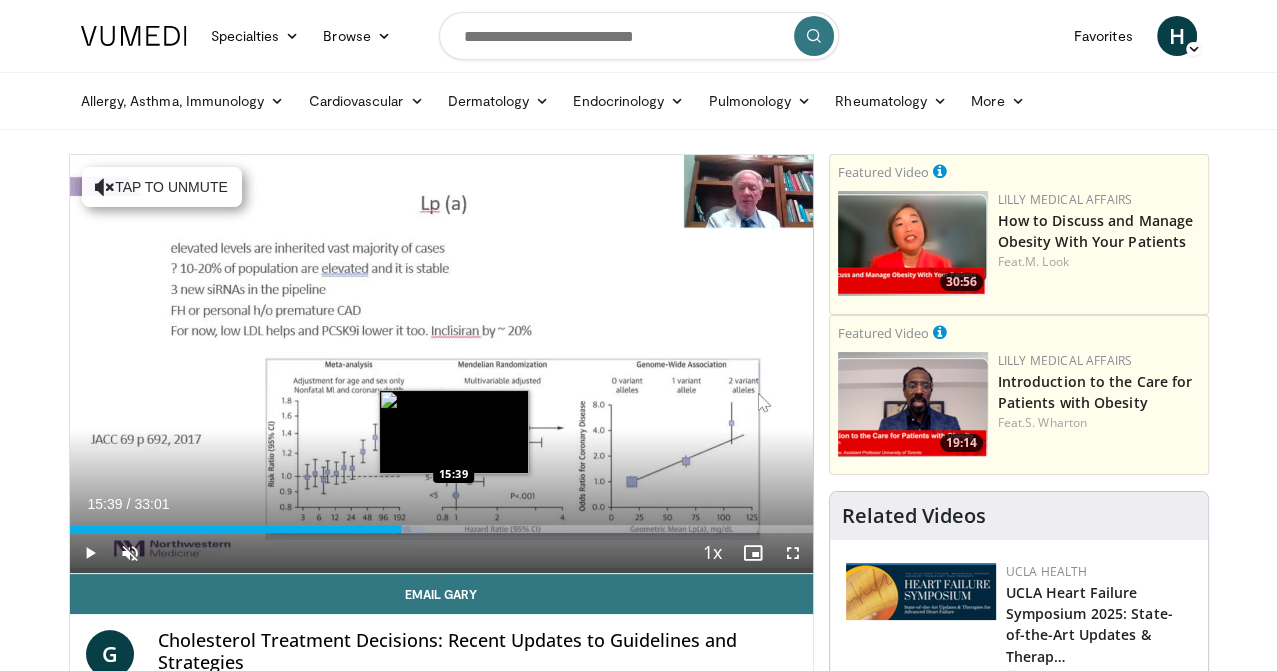 click on "Loaded :  47.94% 15:39 15:39" at bounding box center [441, 523] 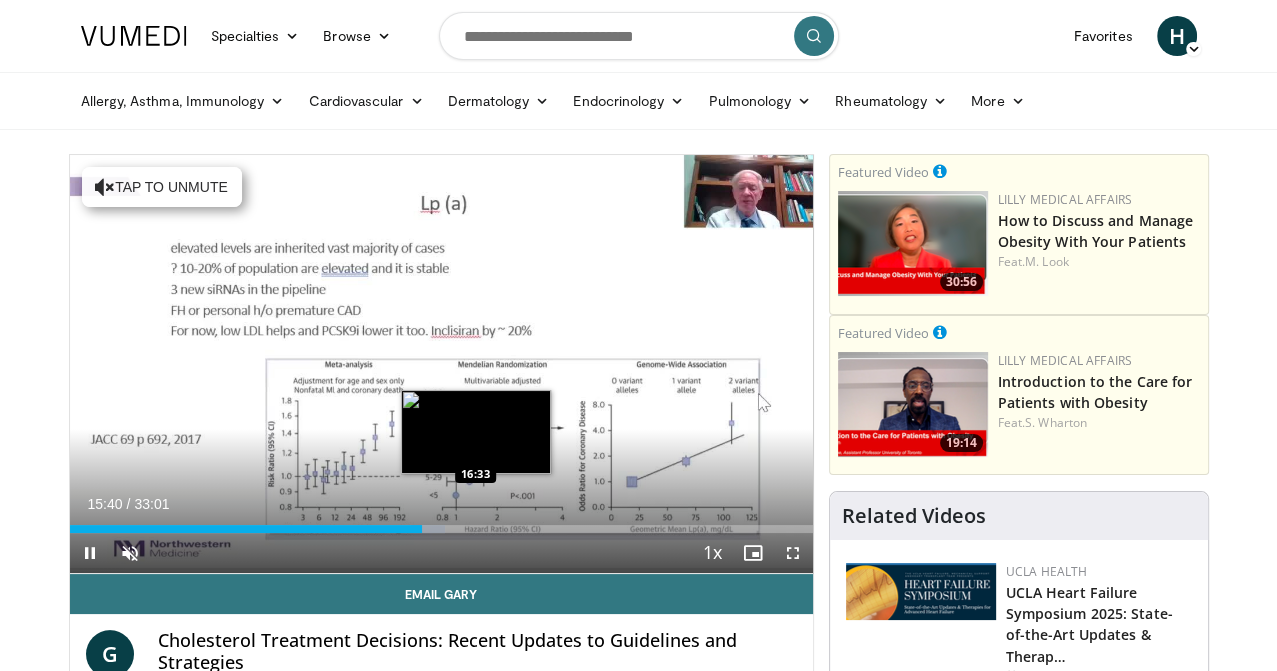 click at bounding box center (428, 529) 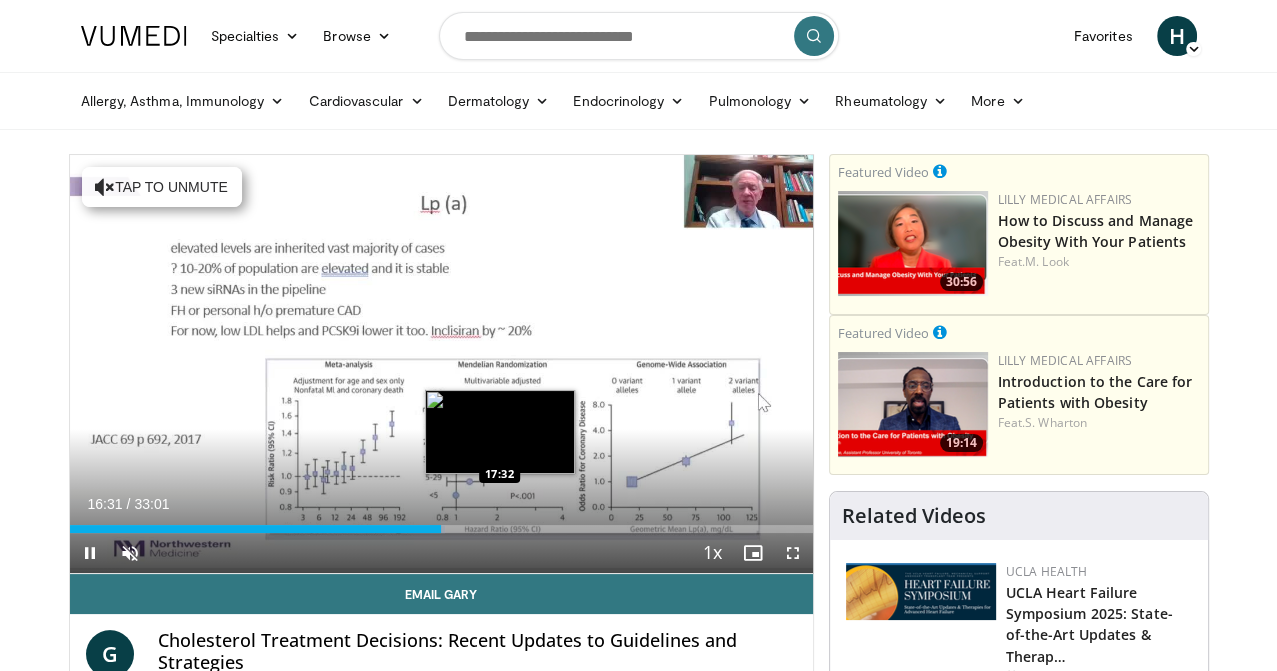 click on "Loaded :  50.55% 16:31 17:32" at bounding box center (441, 529) 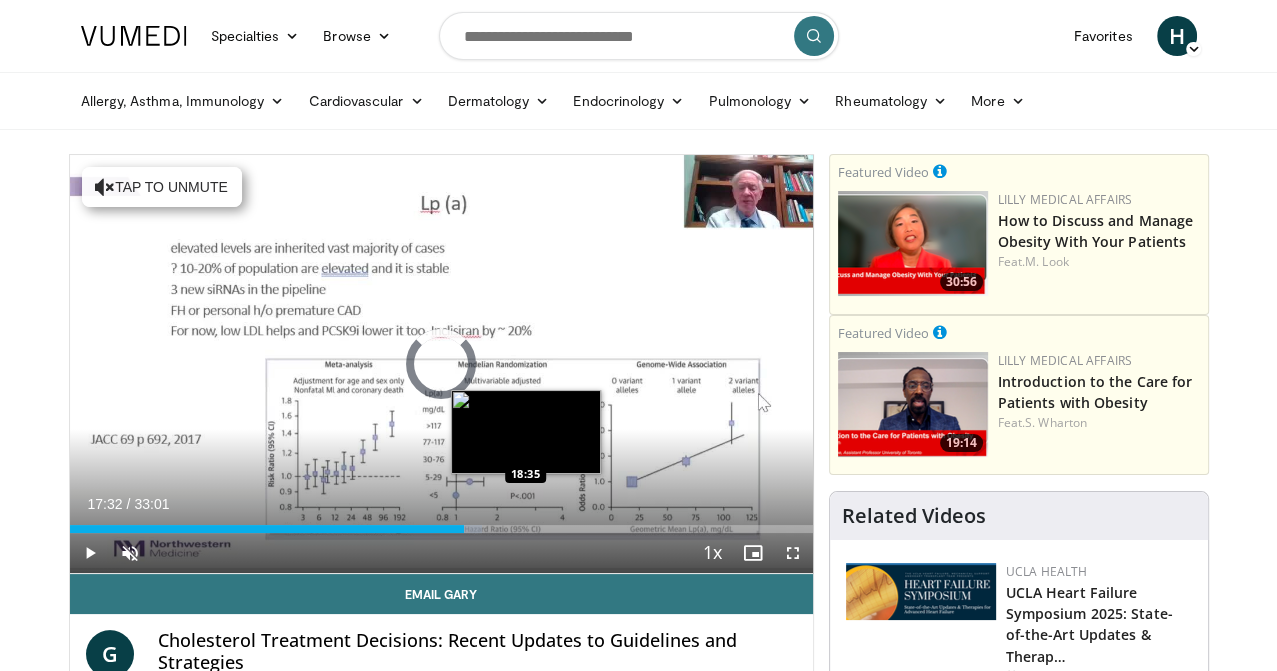 click on "Loaded :  55.51% 17:32 18:35" at bounding box center [441, 529] 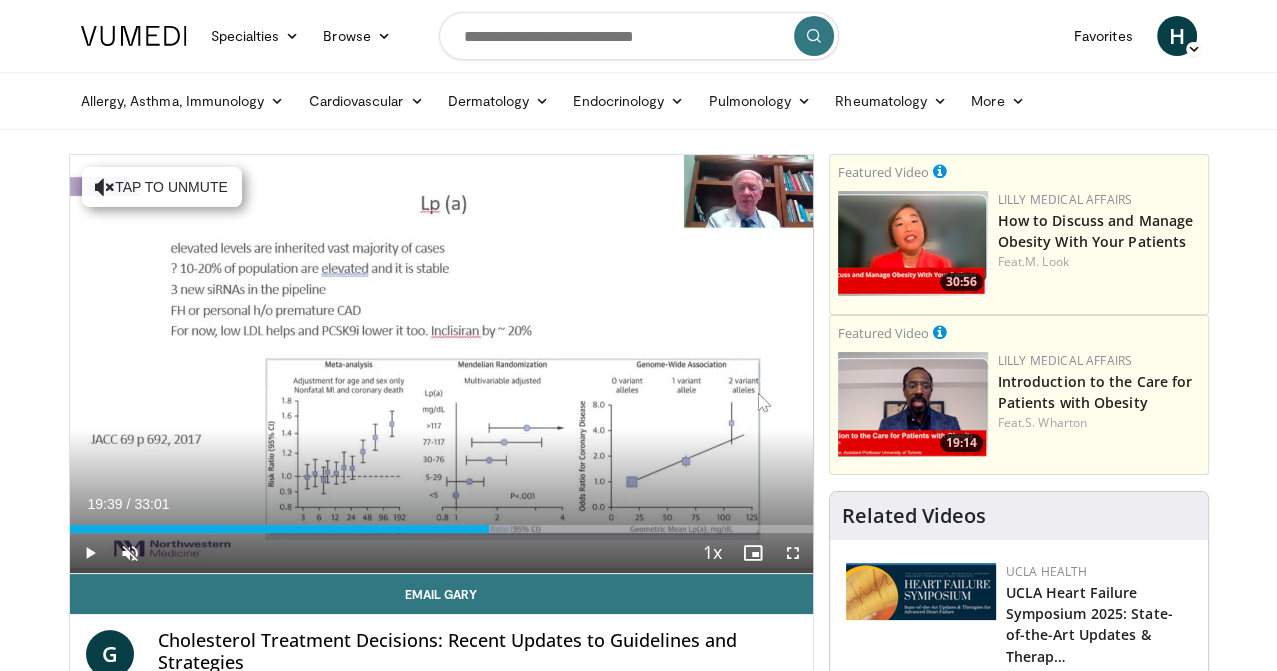 click on "Loaded :  59.54% 18:38 19:36" at bounding box center (441, 523) 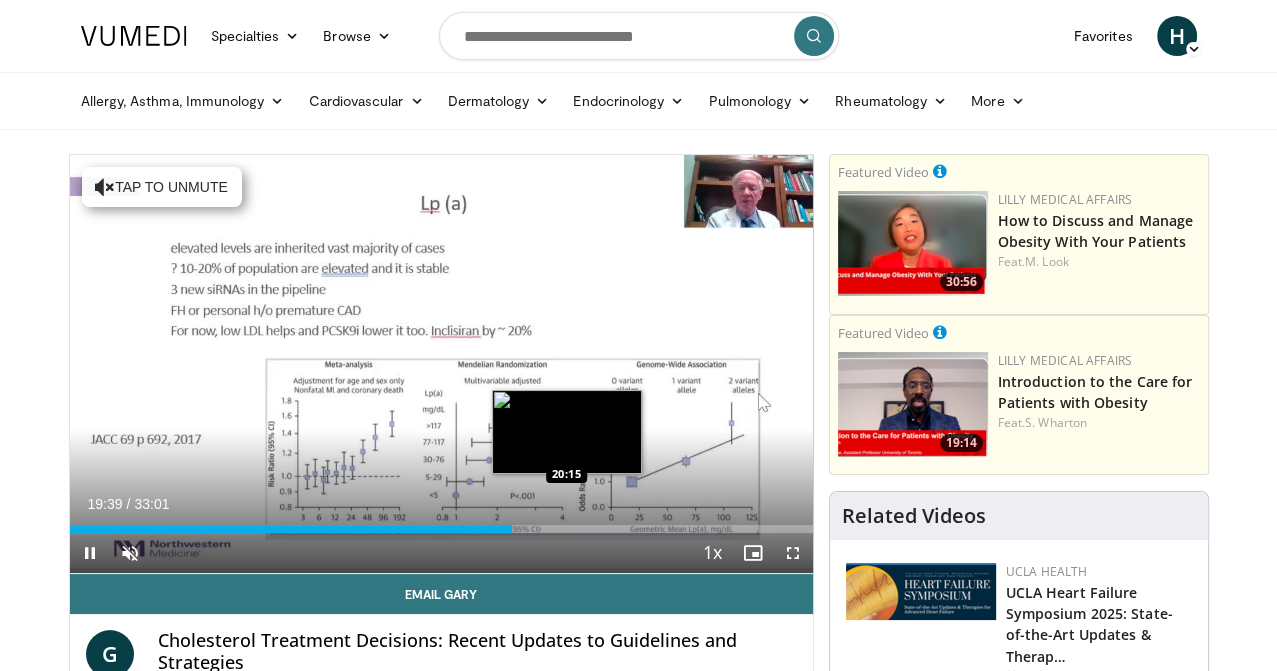 click on "Loaded :  59.56% 19:39 20:15" at bounding box center (441, 523) 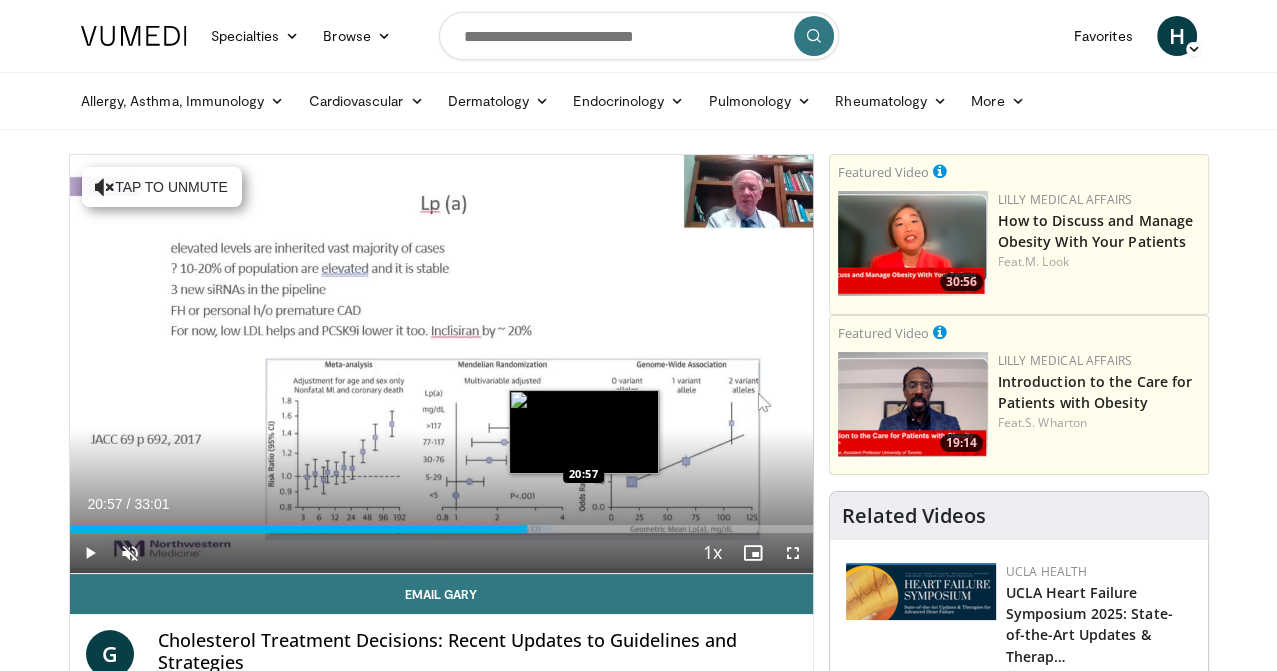click at bounding box center (538, 529) 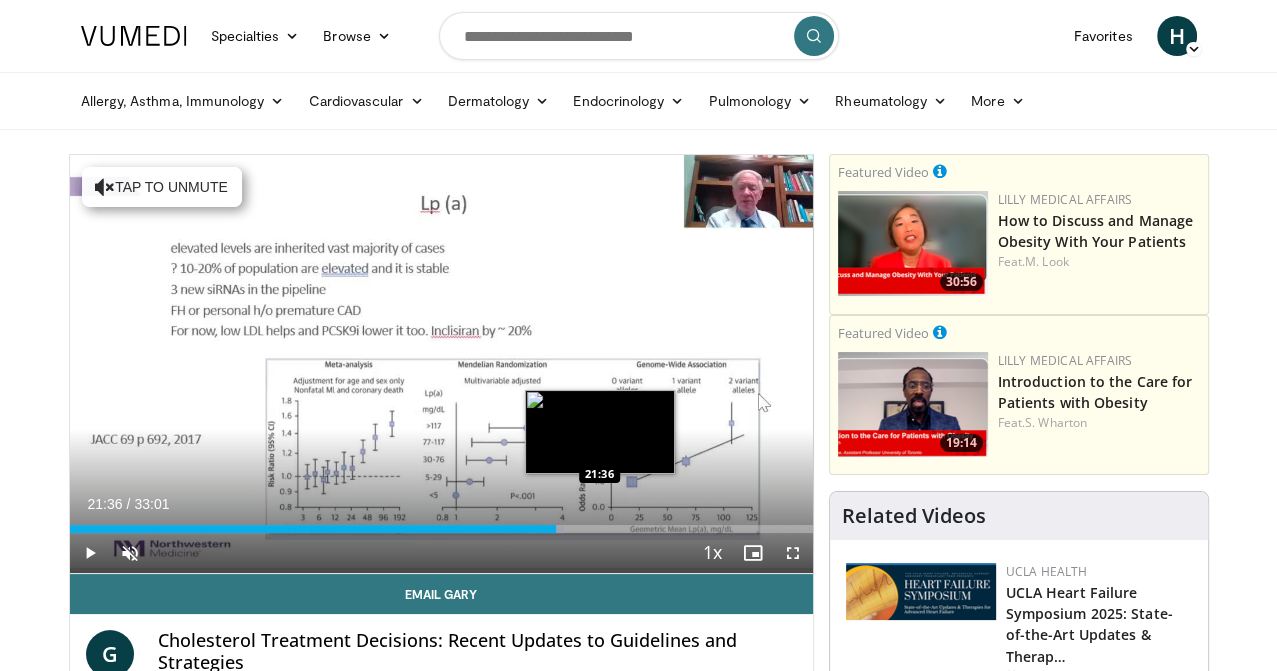 click on "Loaded :  66.57% 21:36 21:36" at bounding box center [441, 529] 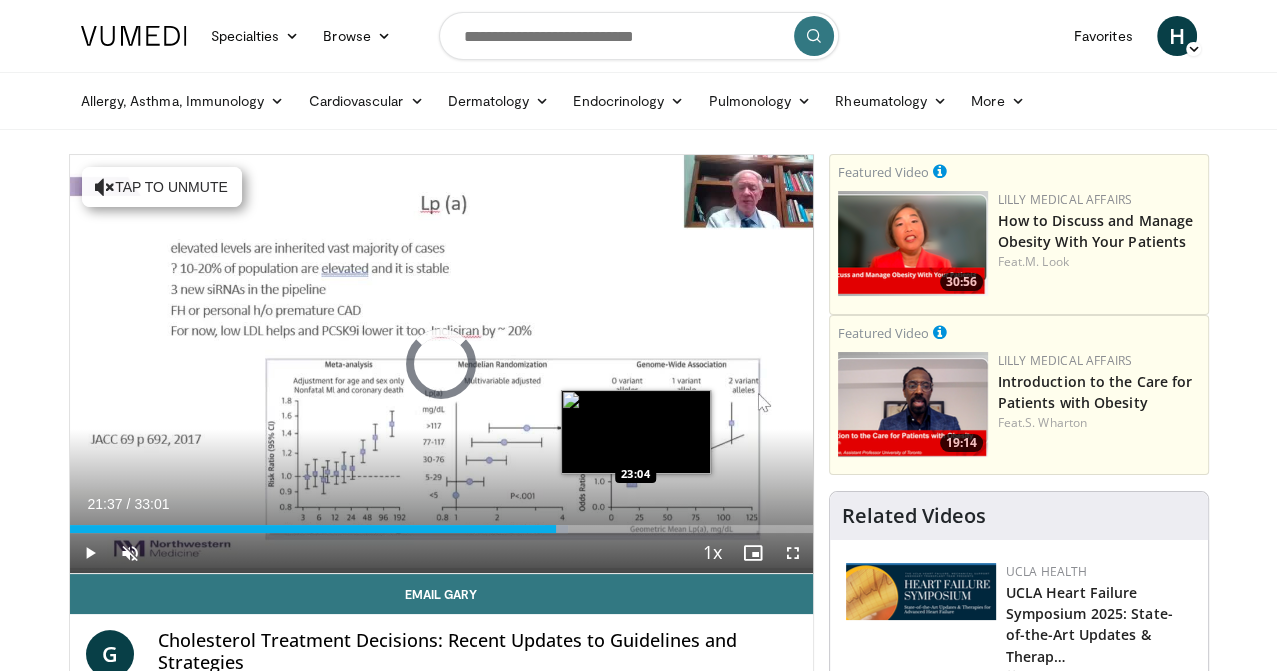 click on "Loaded :  67.07% 21:37 23:04" at bounding box center [441, 529] 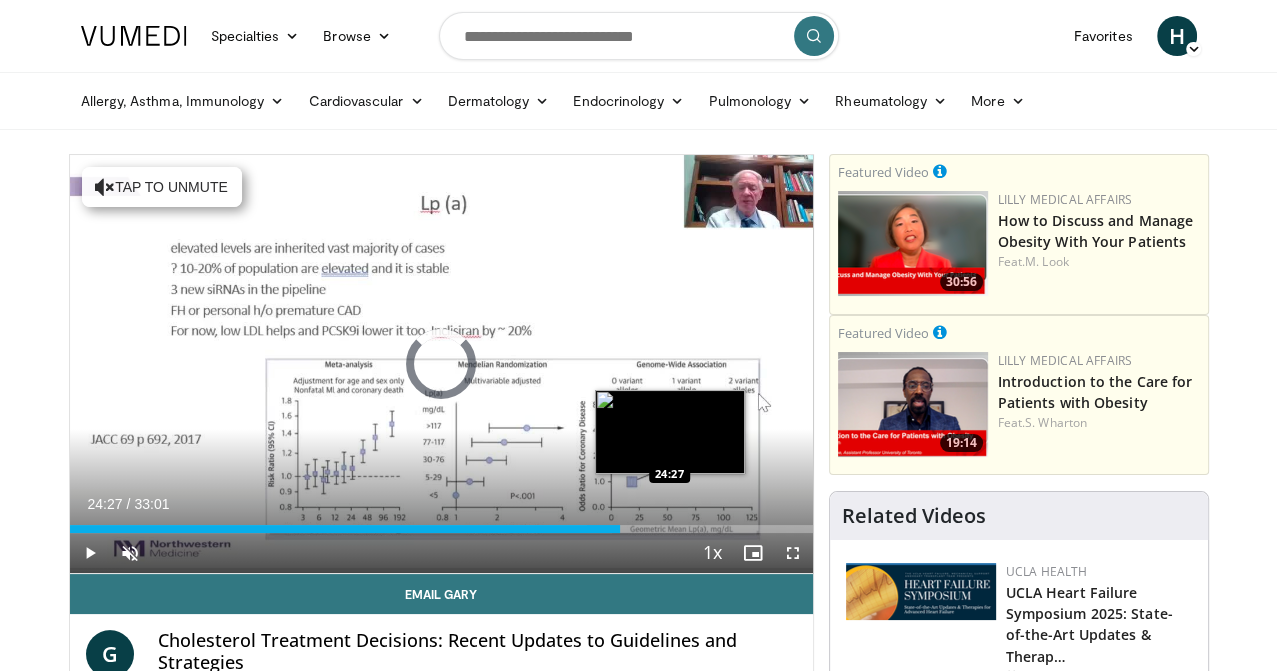 click on "Loaded :  73.08% 23:05 24:27" at bounding box center (441, 529) 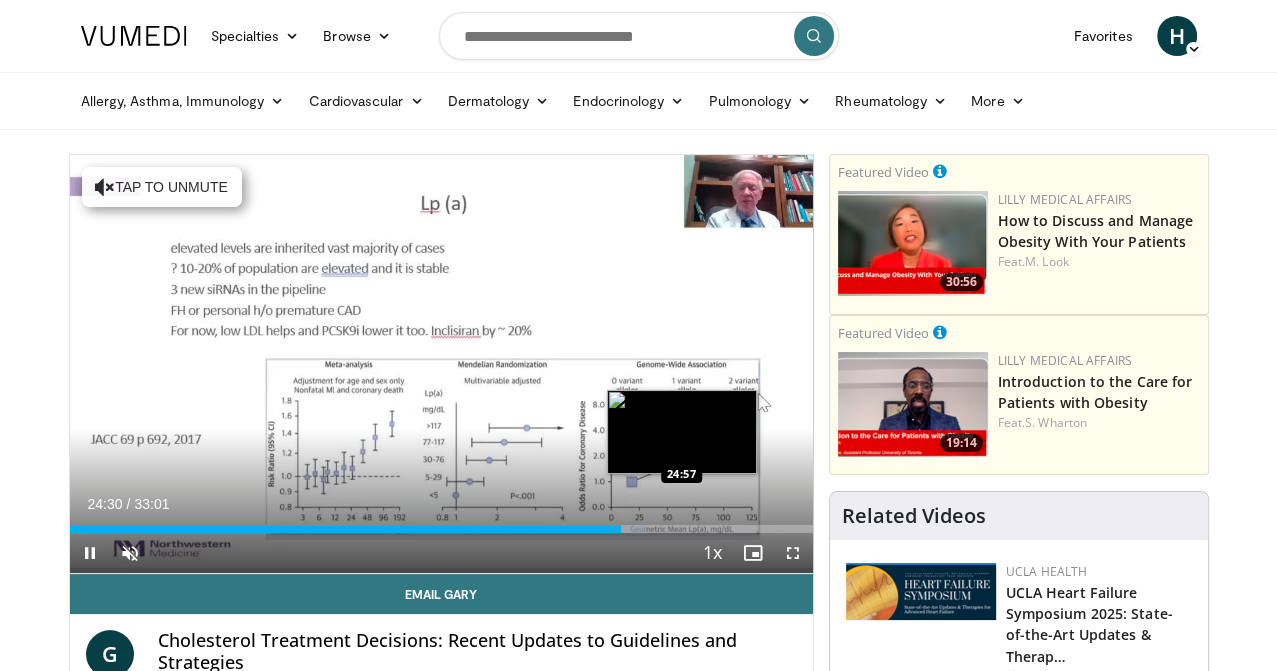 click on "Loaded :  77.58% 24:31 24:57" at bounding box center [441, 529] 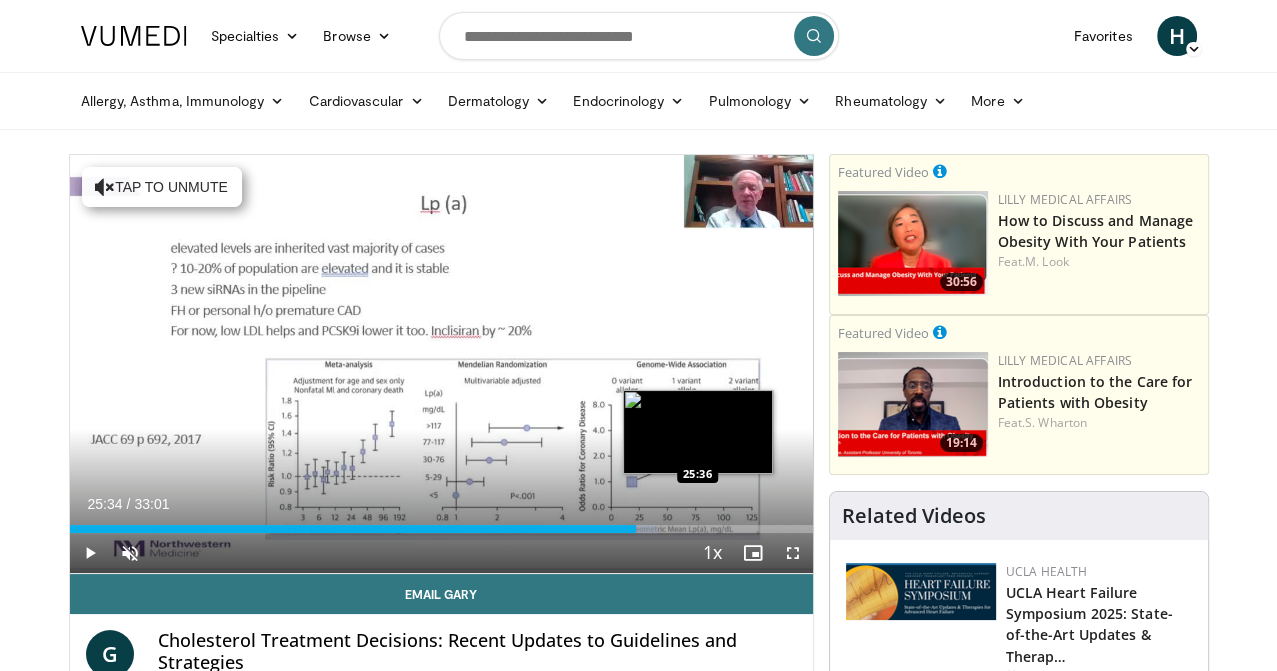 click at bounding box center [640, 529] 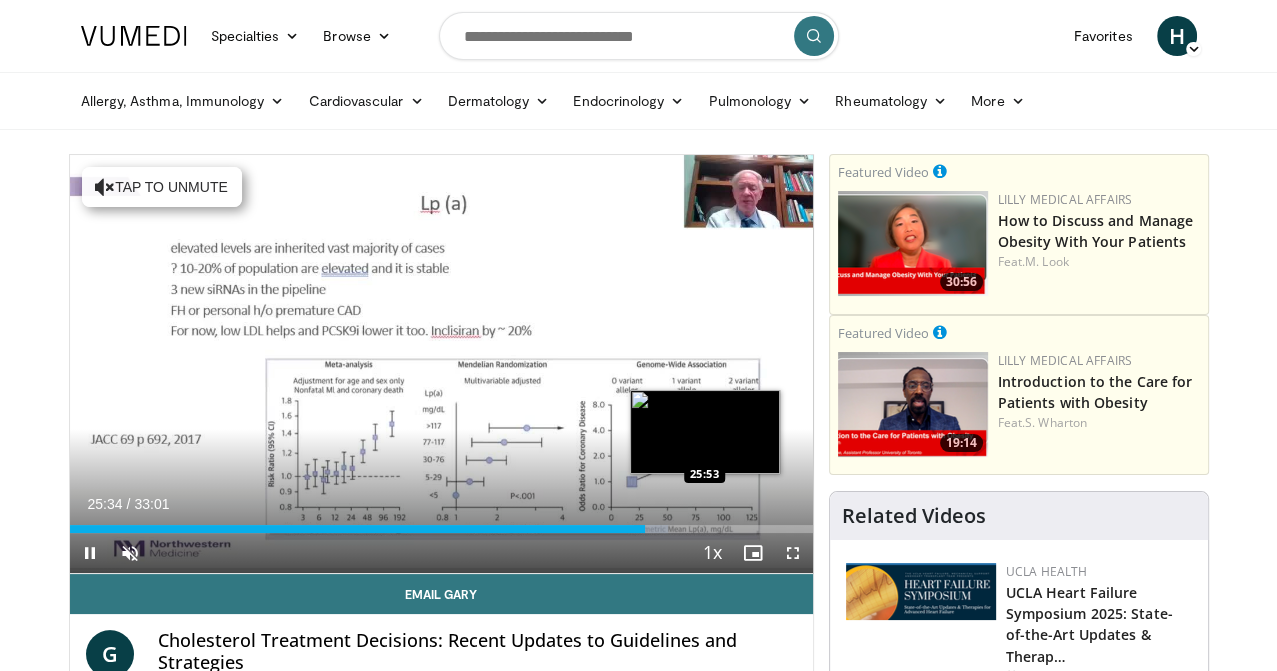 click on "Loaded :  80.59% 25:34 25:53" at bounding box center (441, 529) 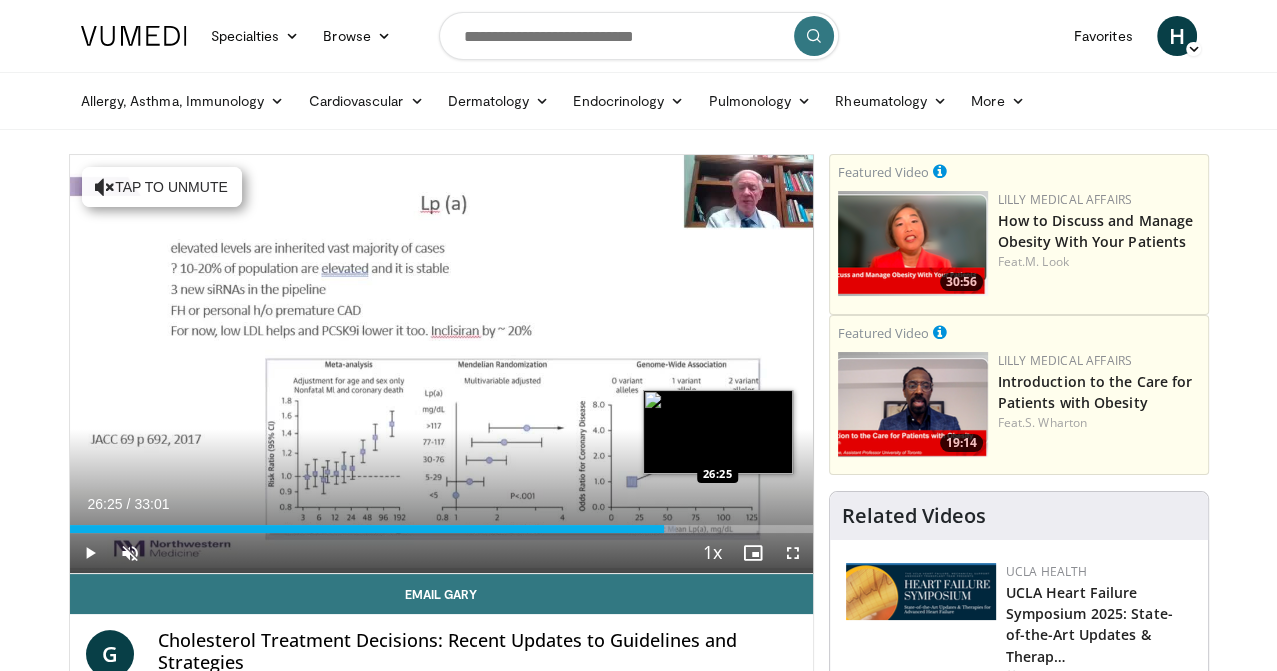 click on "Loaded :  81.59% 26:25 26:25" at bounding box center (441, 529) 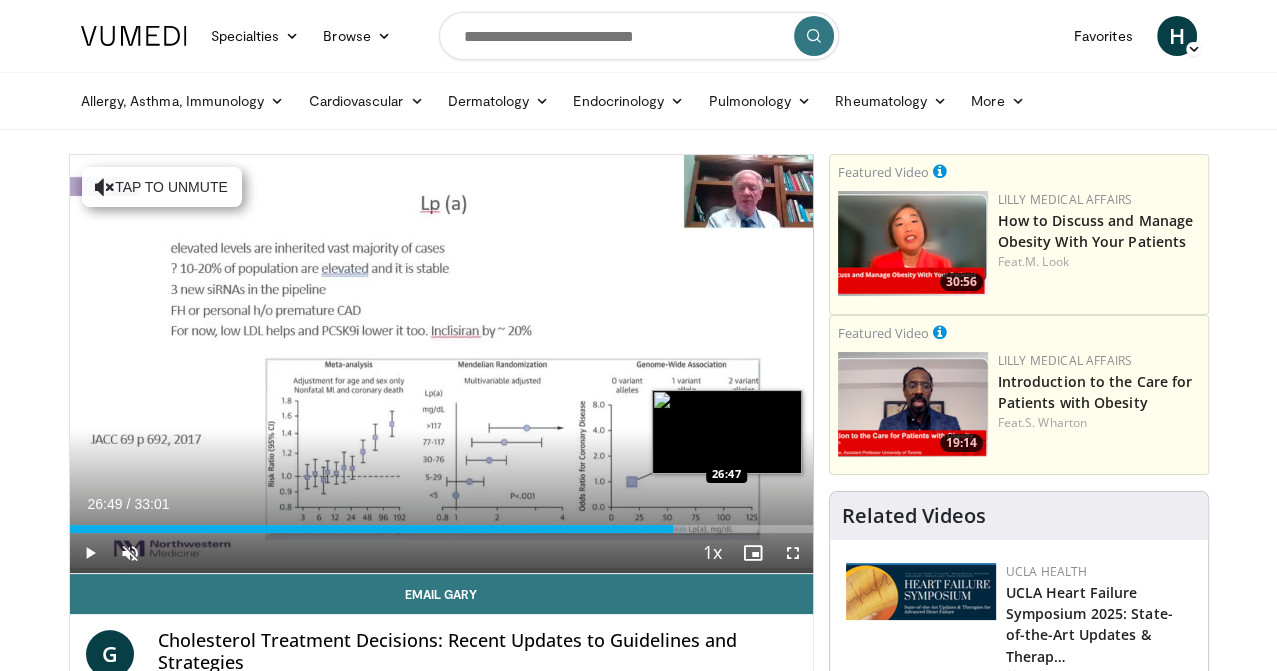 click on "Loaded :  83.09% 26:49 26:47" at bounding box center [441, 529] 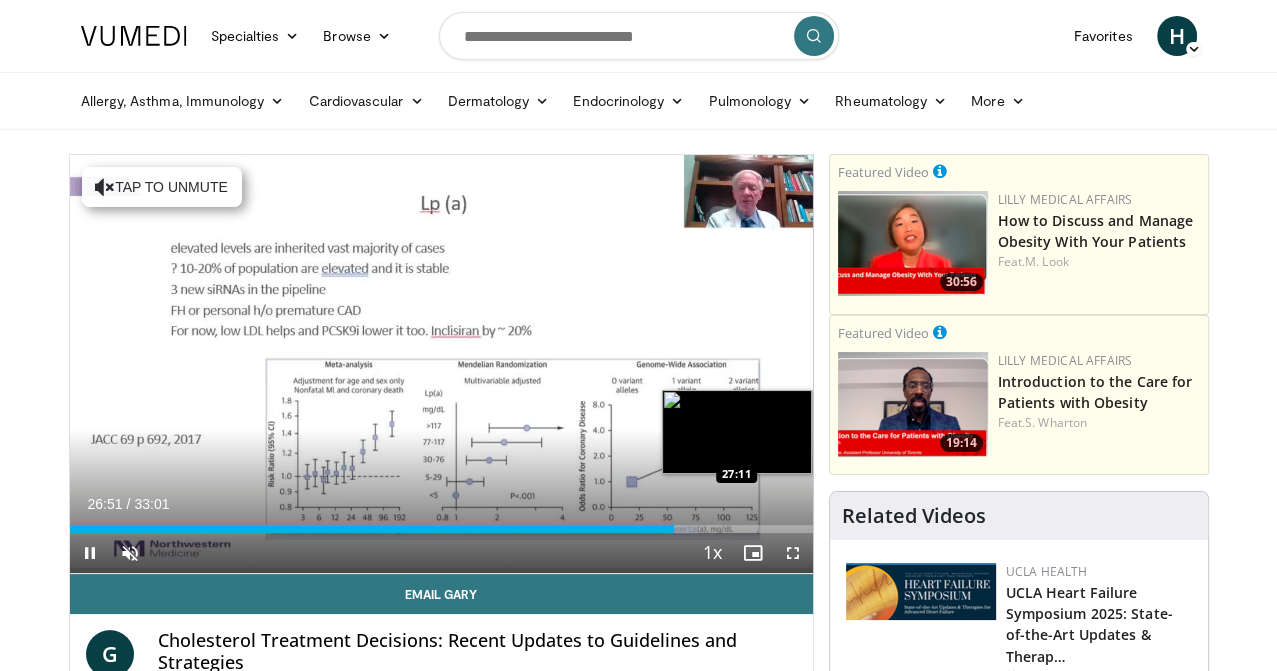 click on "Loaded :  84.59% 26:51 27:11" at bounding box center (441, 529) 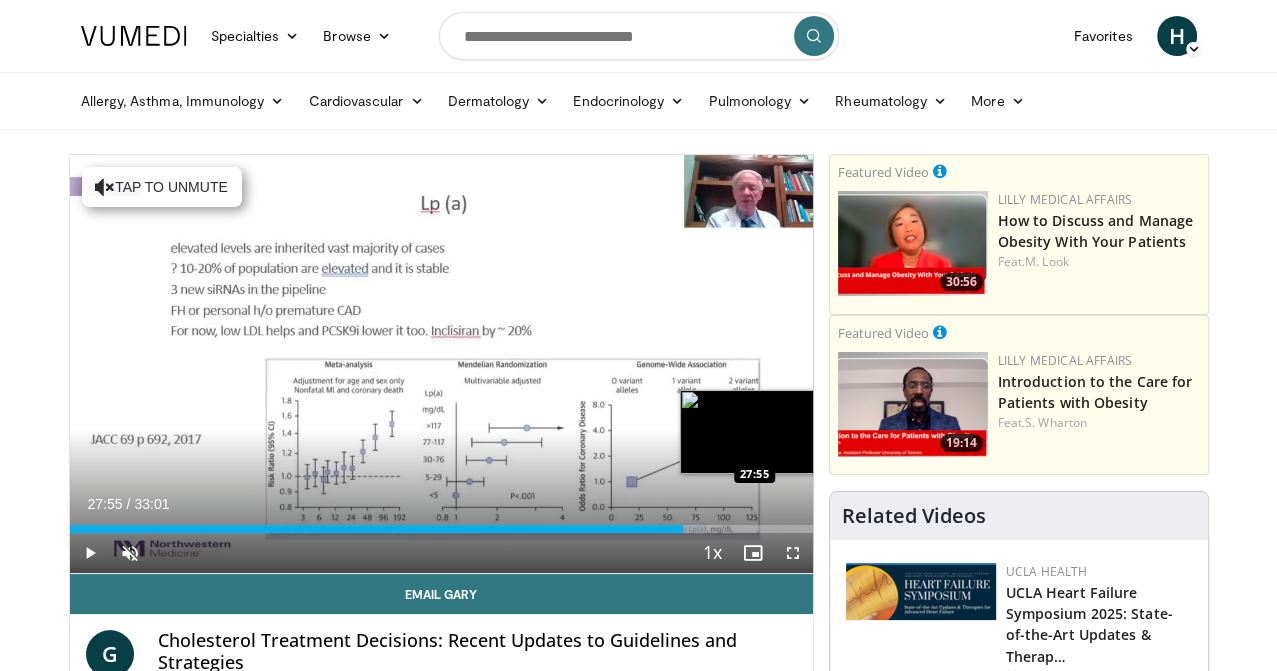click at bounding box center [689, 529] 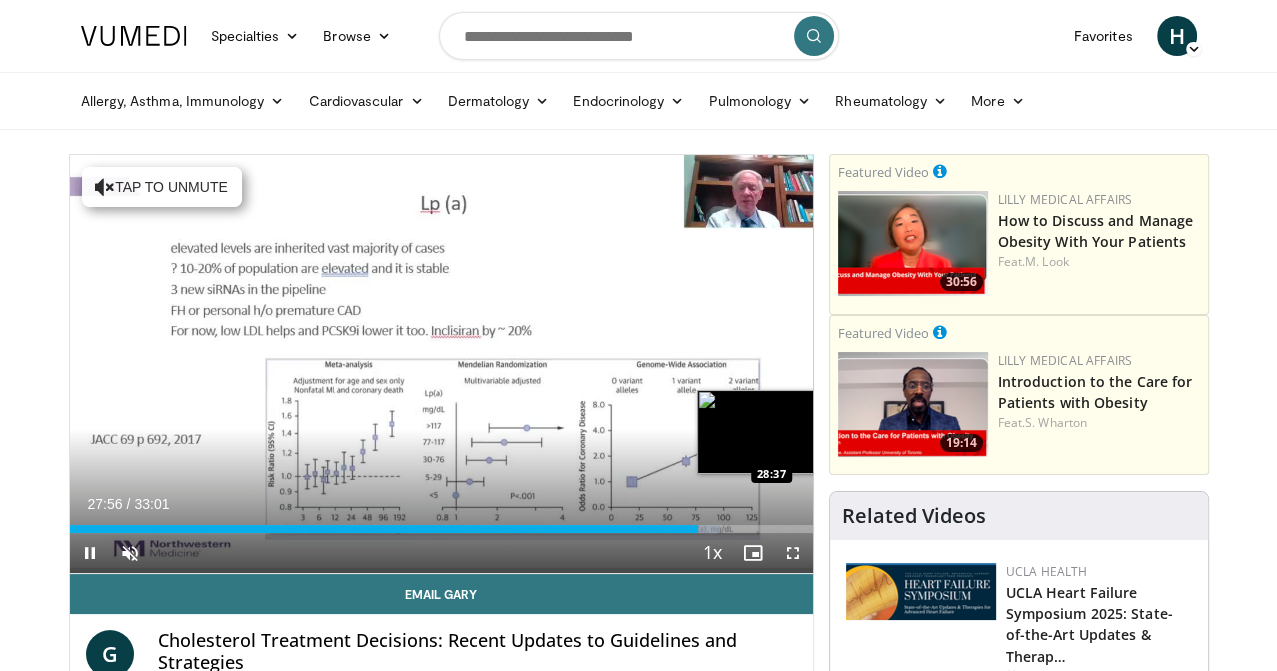 click on "Loaded :  87.59% 27:56 28:37" at bounding box center [441, 523] 